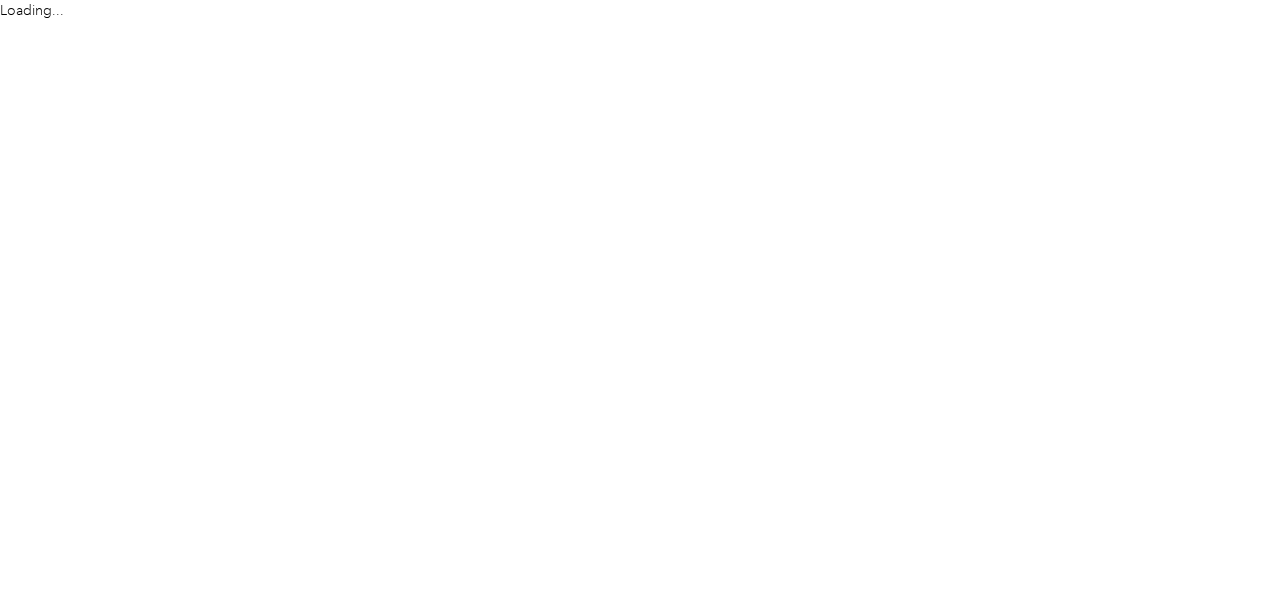 scroll, scrollTop: 0, scrollLeft: 0, axis: both 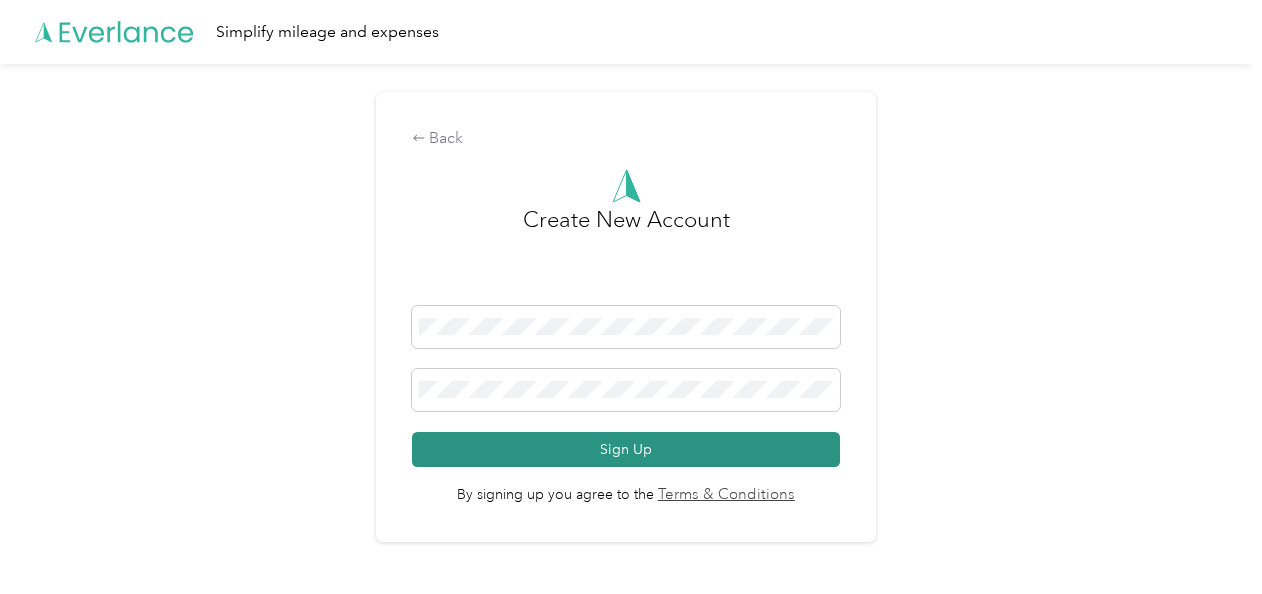 click on "Sign Up" at bounding box center (626, 449) 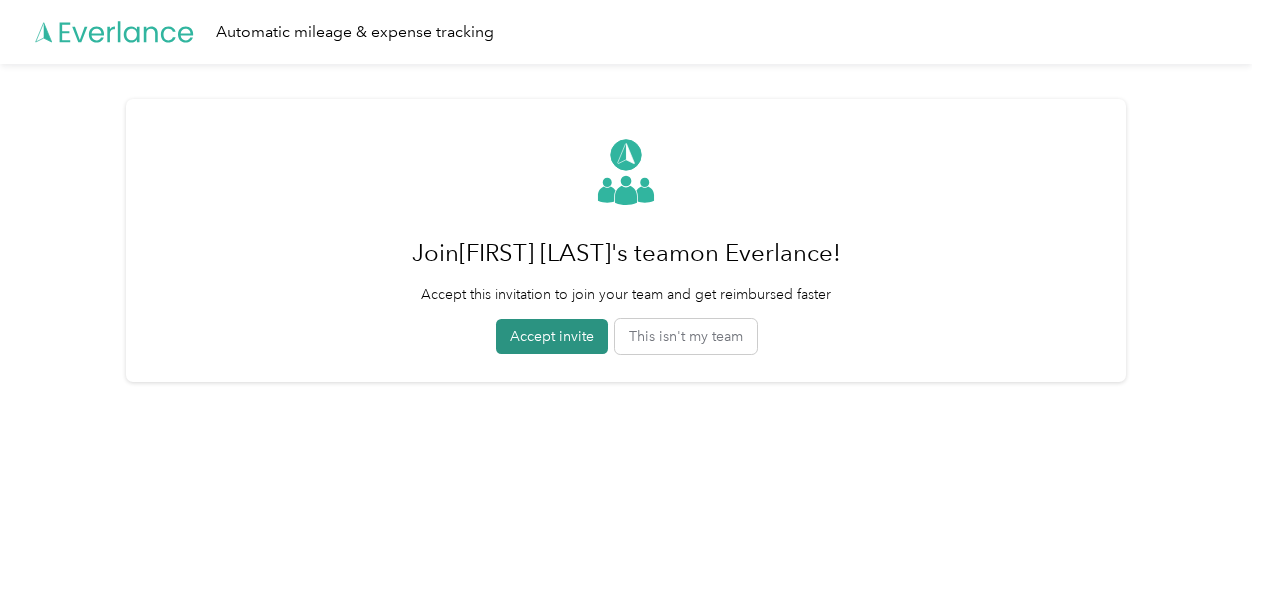 click on "Accept invite" at bounding box center [552, 336] 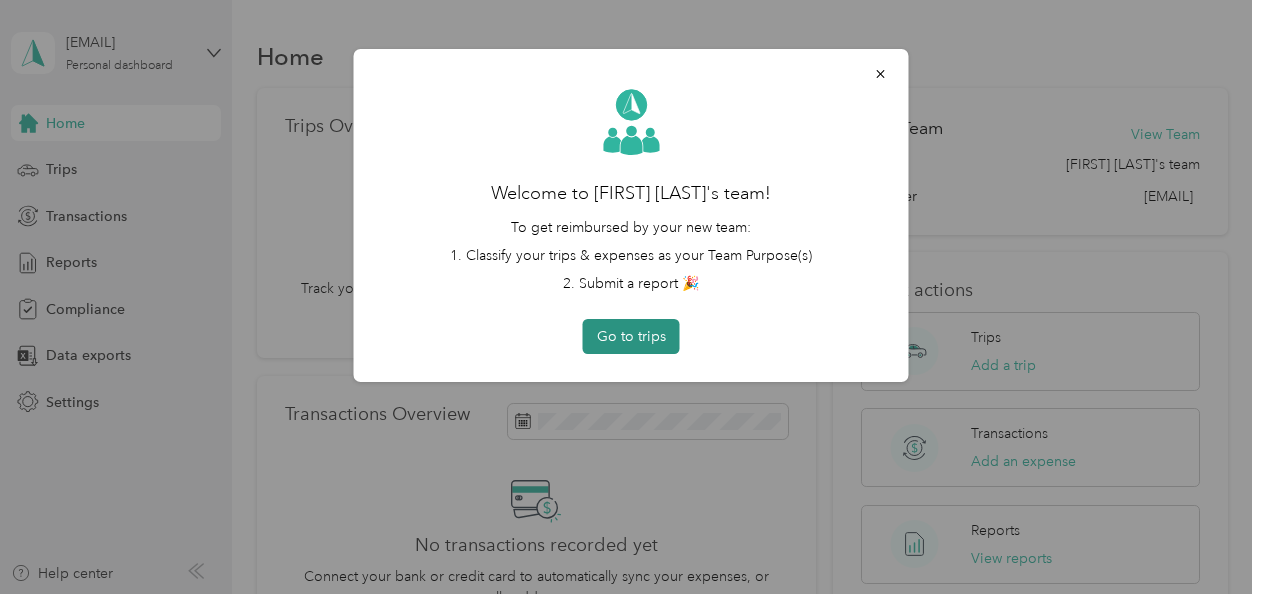 click on "Go to trips" at bounding box center (631, 336) 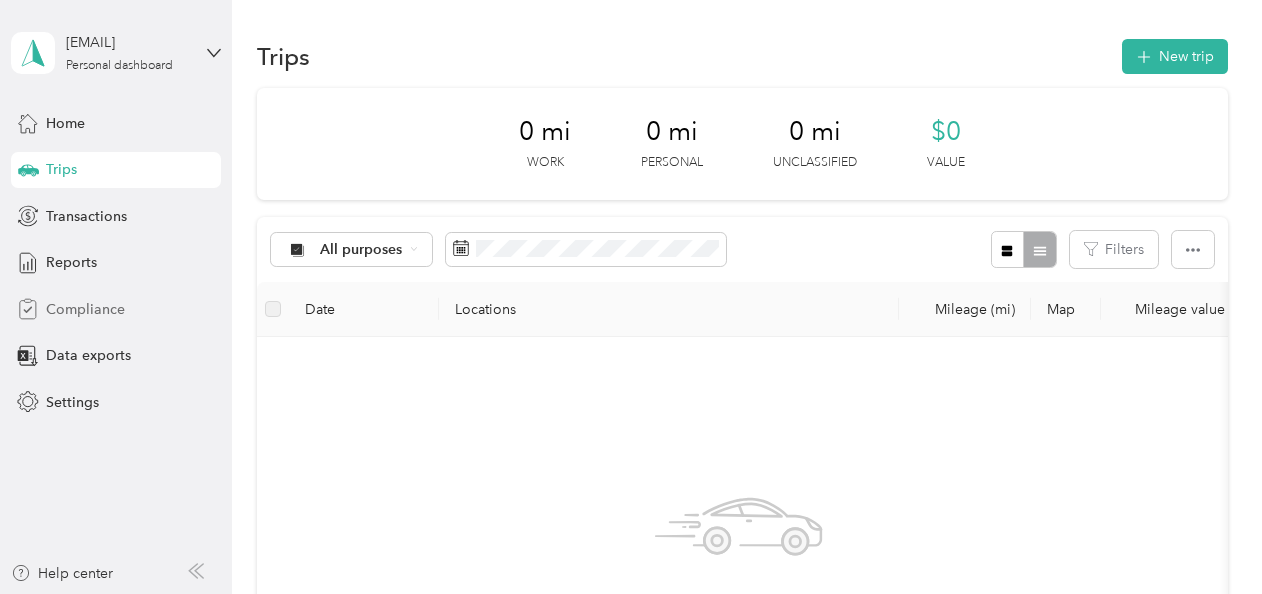 click on "Compliance" at bounding box center [85, 309] 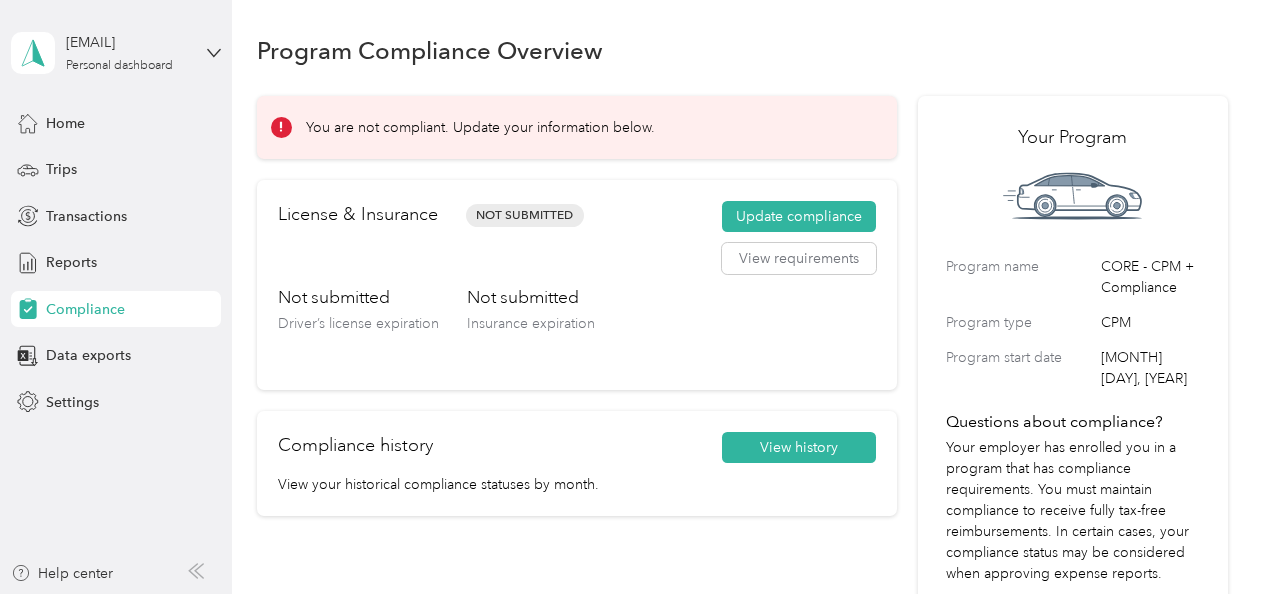 scroll, scrollTop: 0, scrollLeft: 0, axis: both 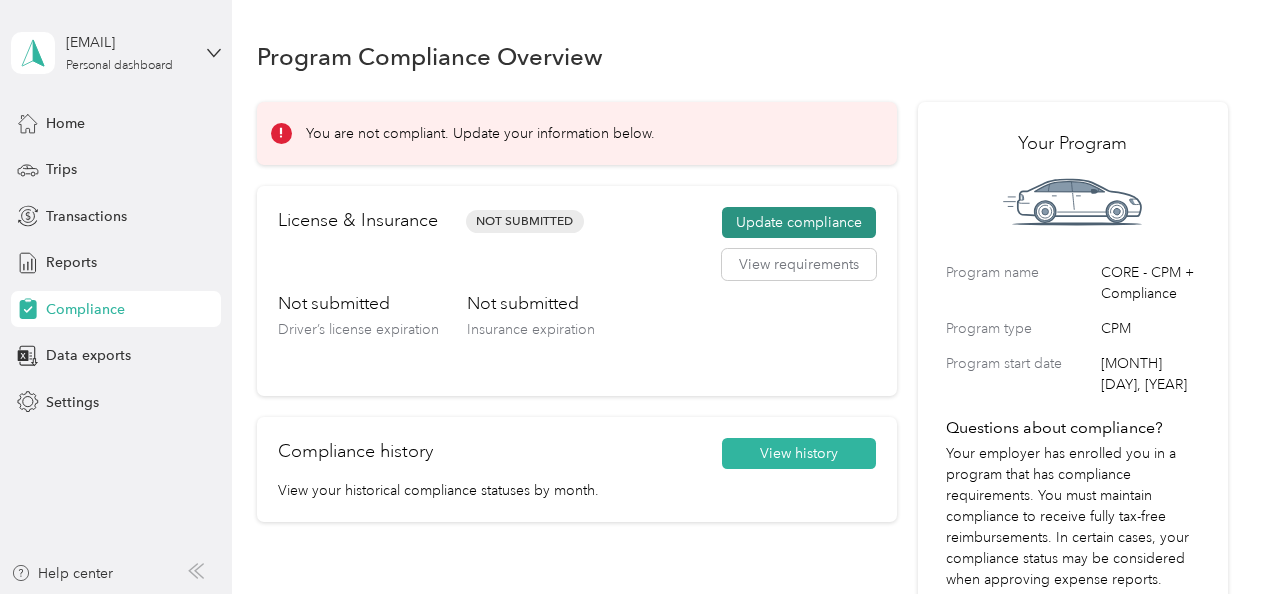 click on "Update compliance" at bounding box center [799, 223] 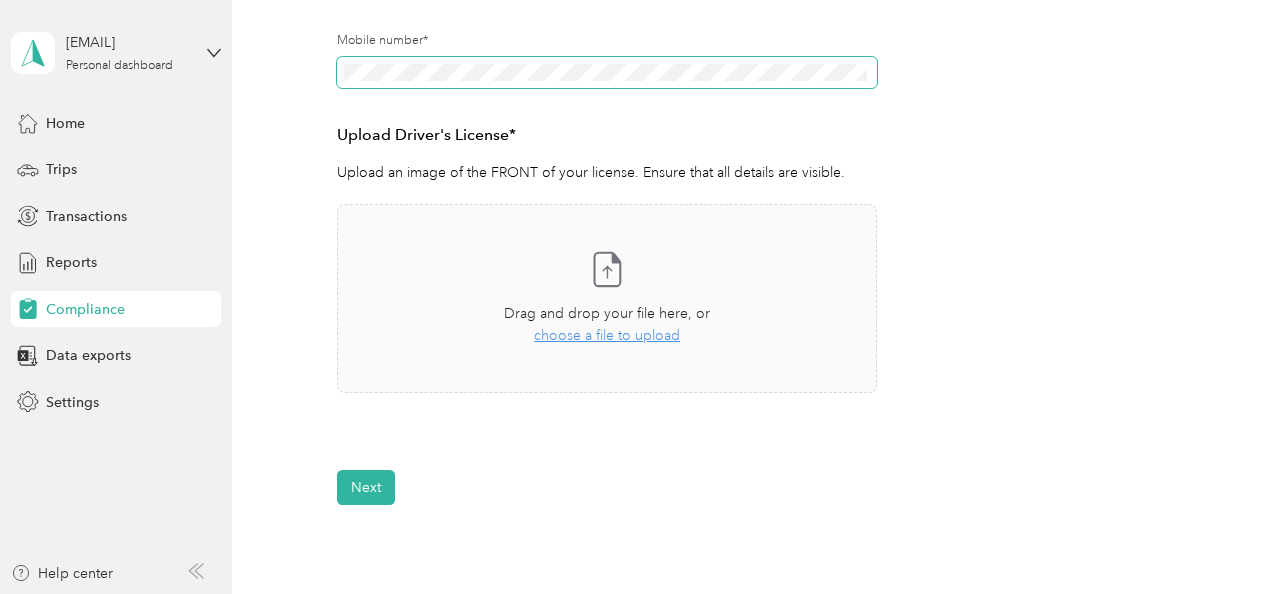 scroll, scrollTop: 447, scrollLeft: 0, axis: vertical 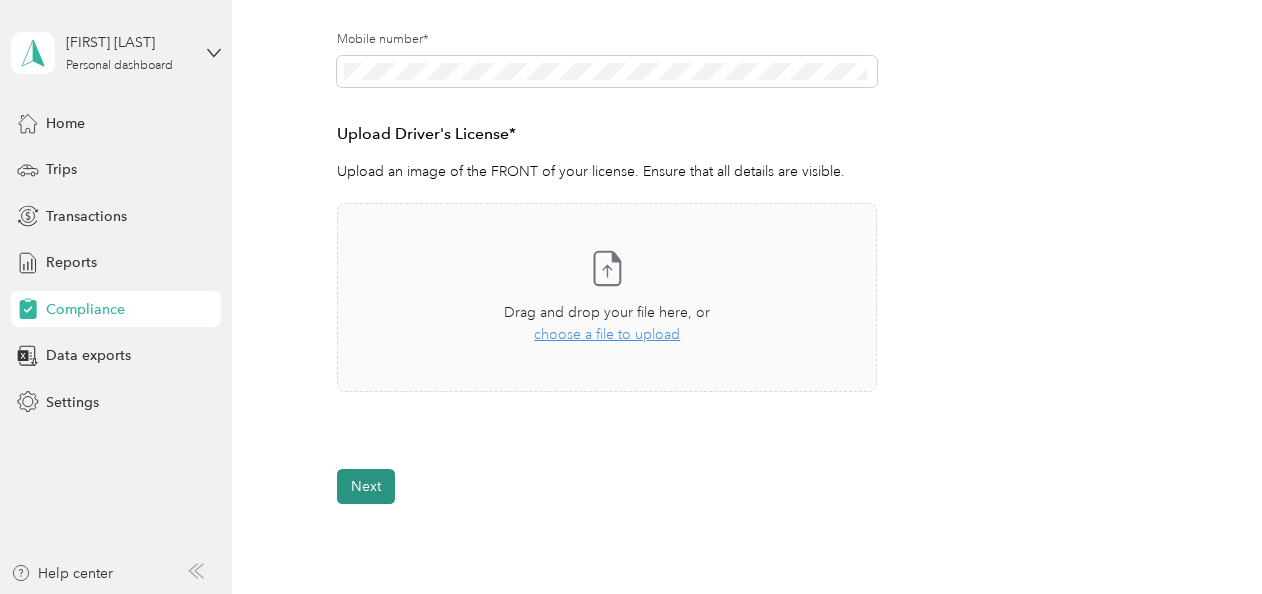 click on "Next" at bounding box center [366, 486] 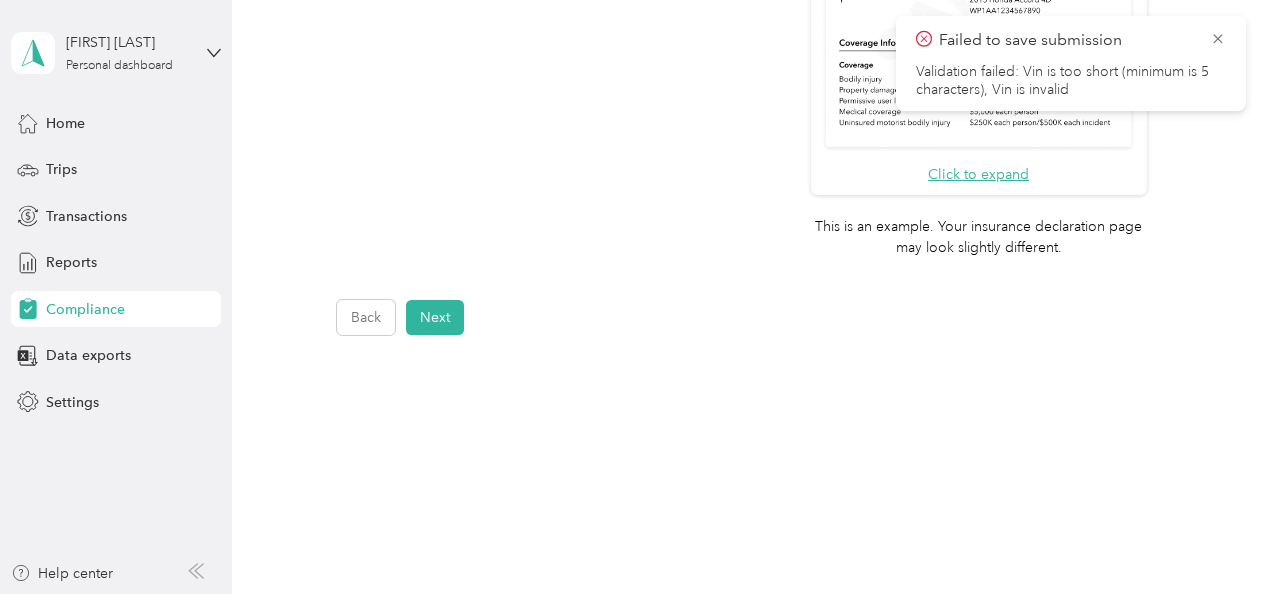 scroll, scrollTop: 824, scrollLeft: 0, axis: vertical 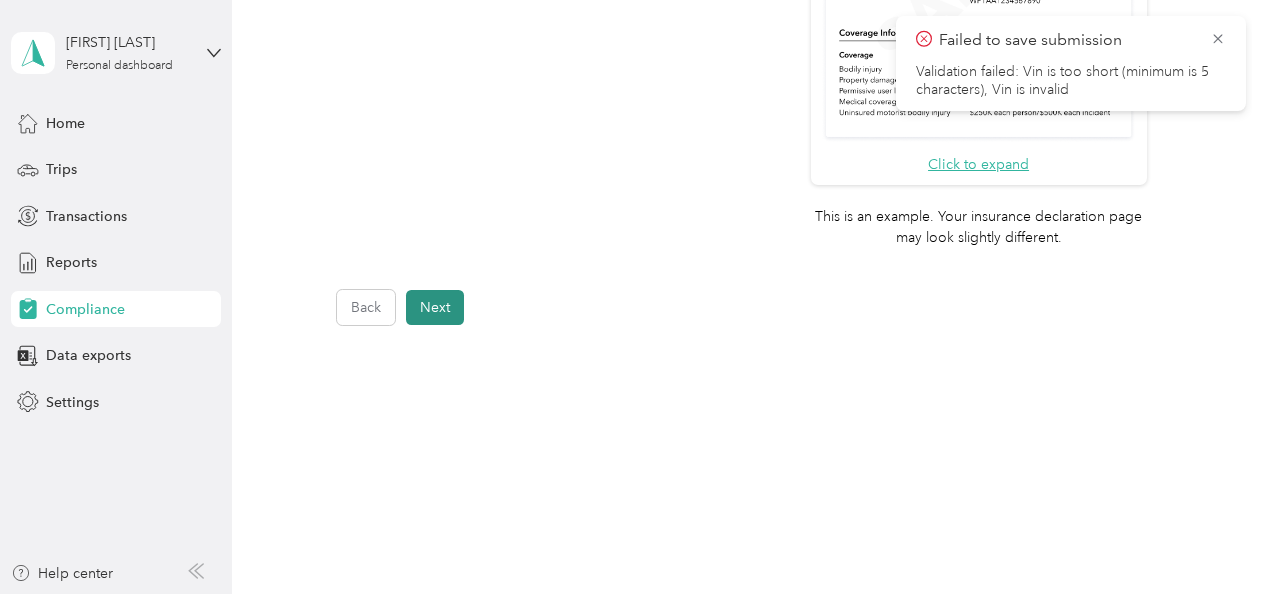 click on "Next" at bounding box center (435, 307) 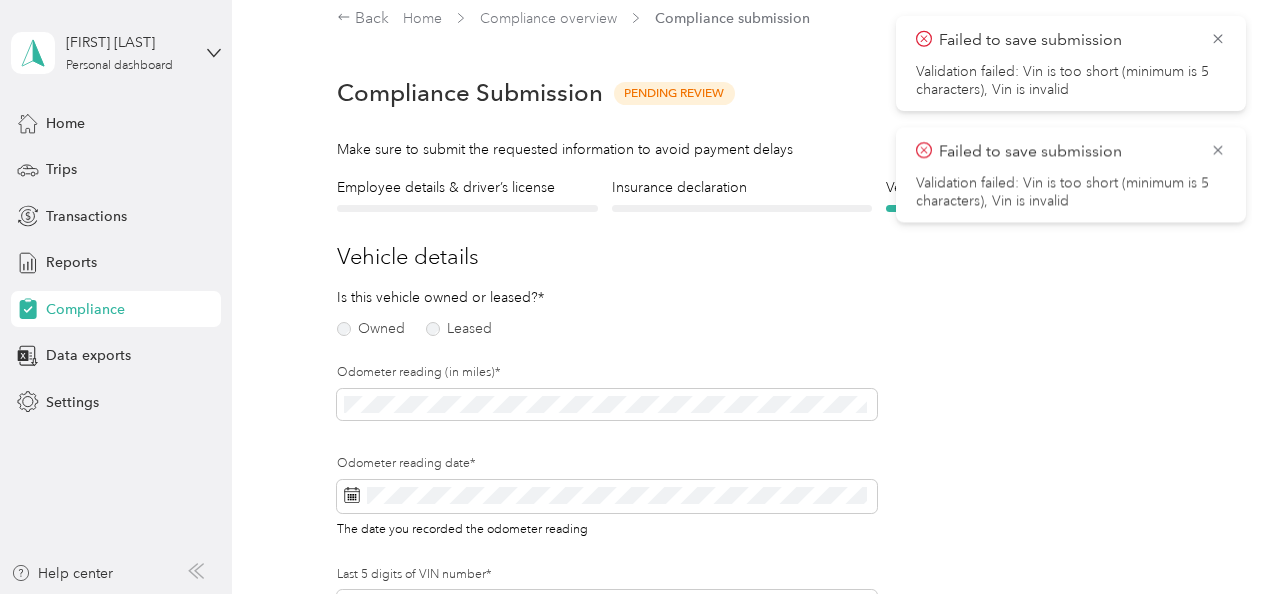 scroll, scrollTop: 0, scrollLeft: 0, axis: both 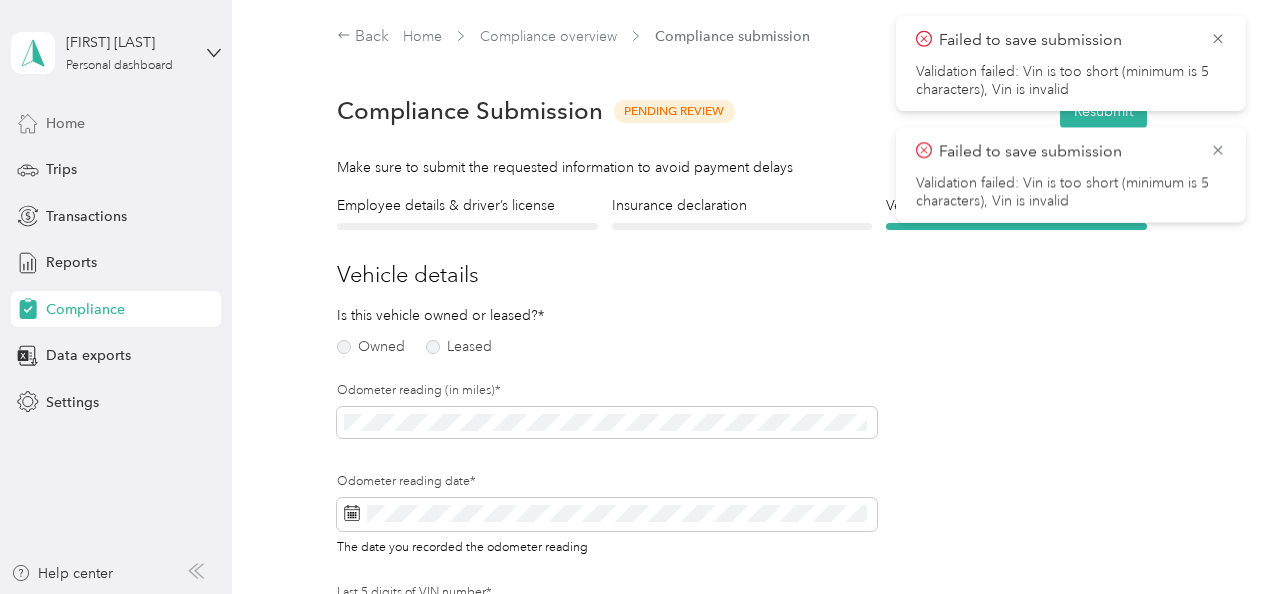 click on "Home" at bounding box center [65, 123] 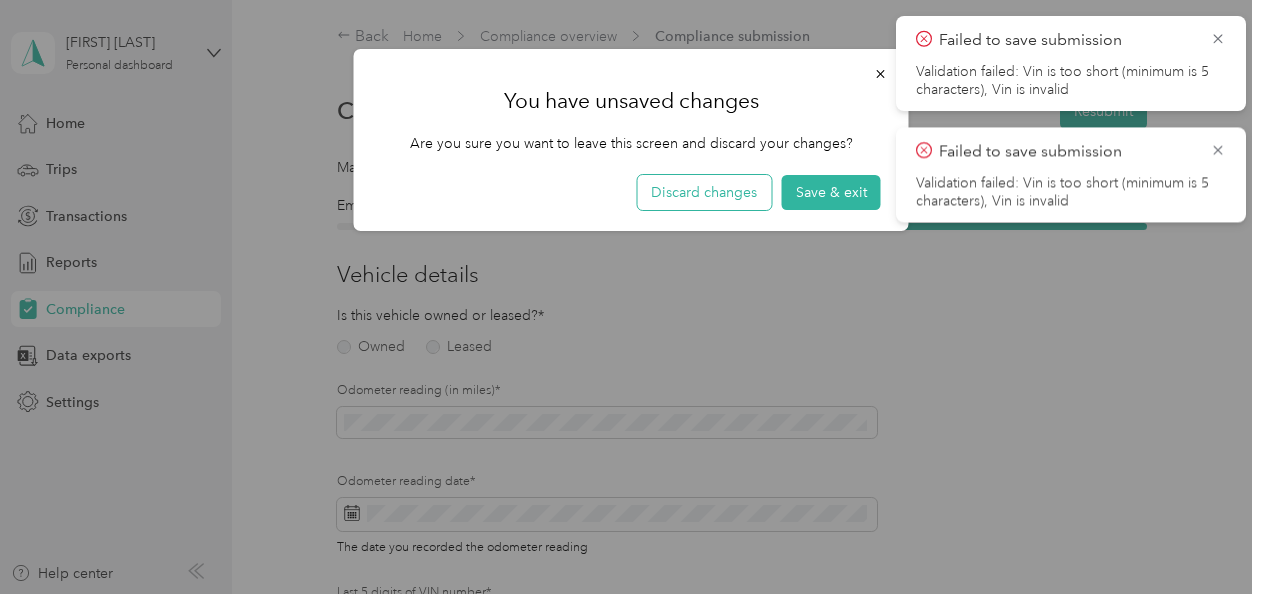 click on "Discard changes" at bounding box center [704, 192] 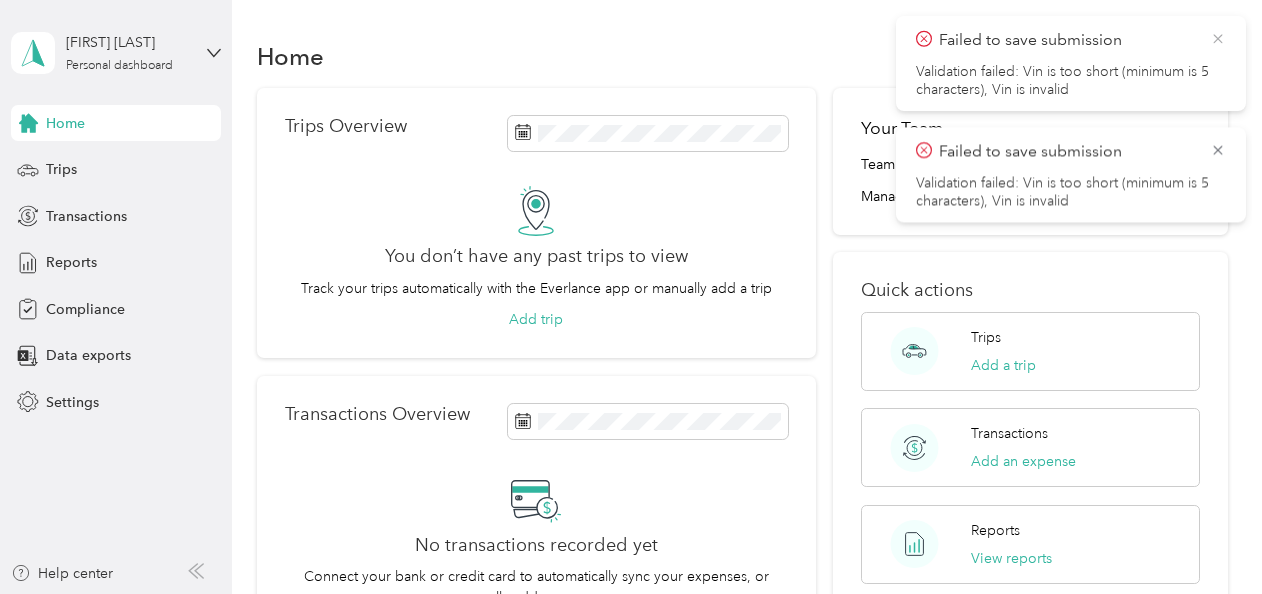 click 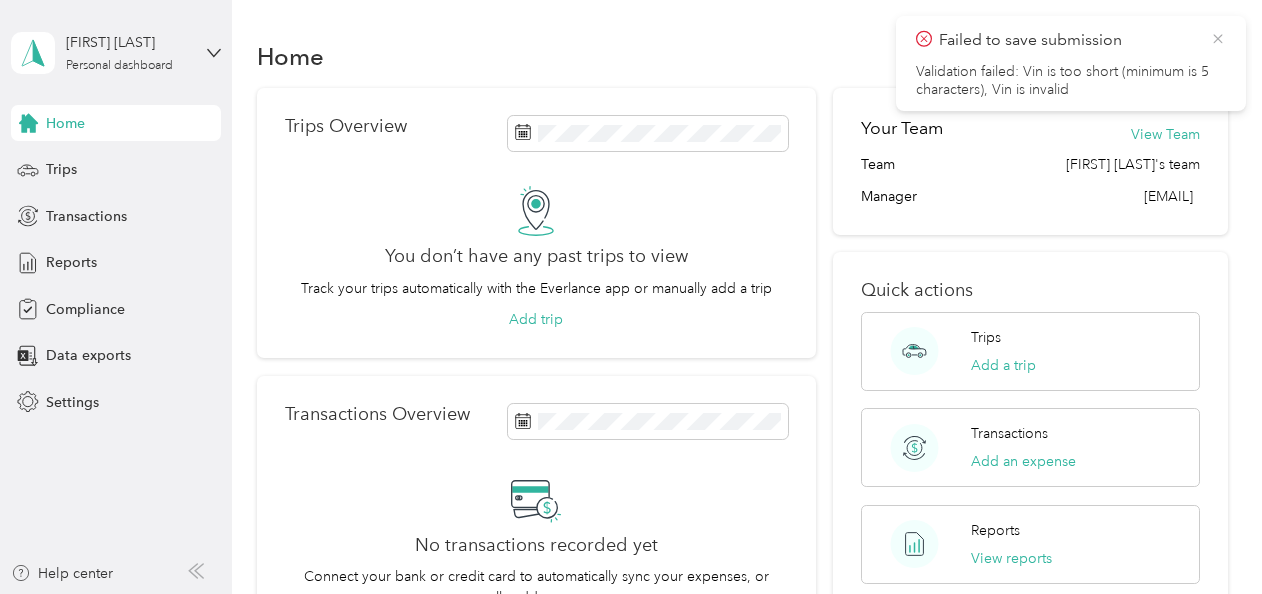 click 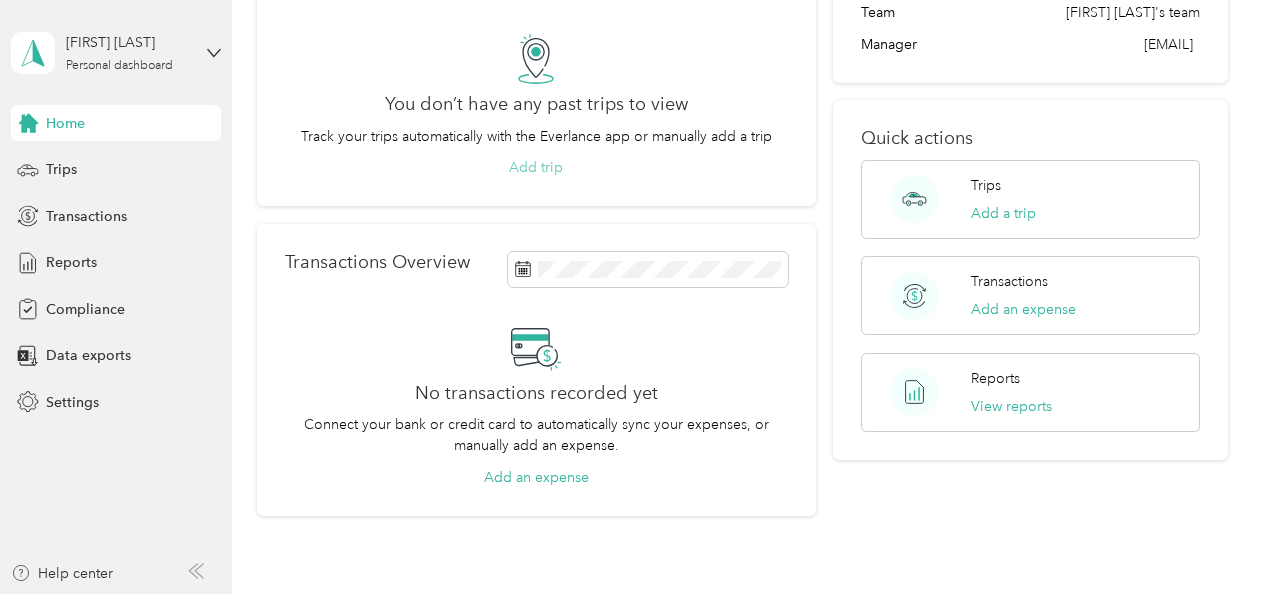 scroll, scrollTop: 0, scrollLeft: 0, axis: both 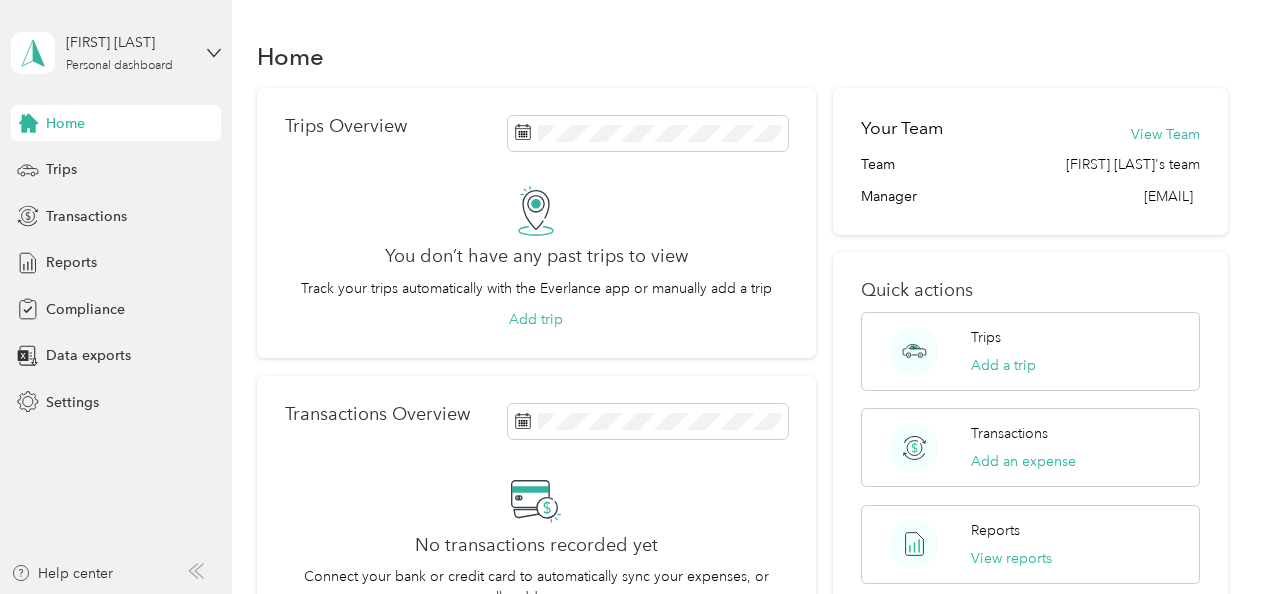 click on "[FIRST] [LAST] Personal dashboard" at bounding box center (116, 53) 